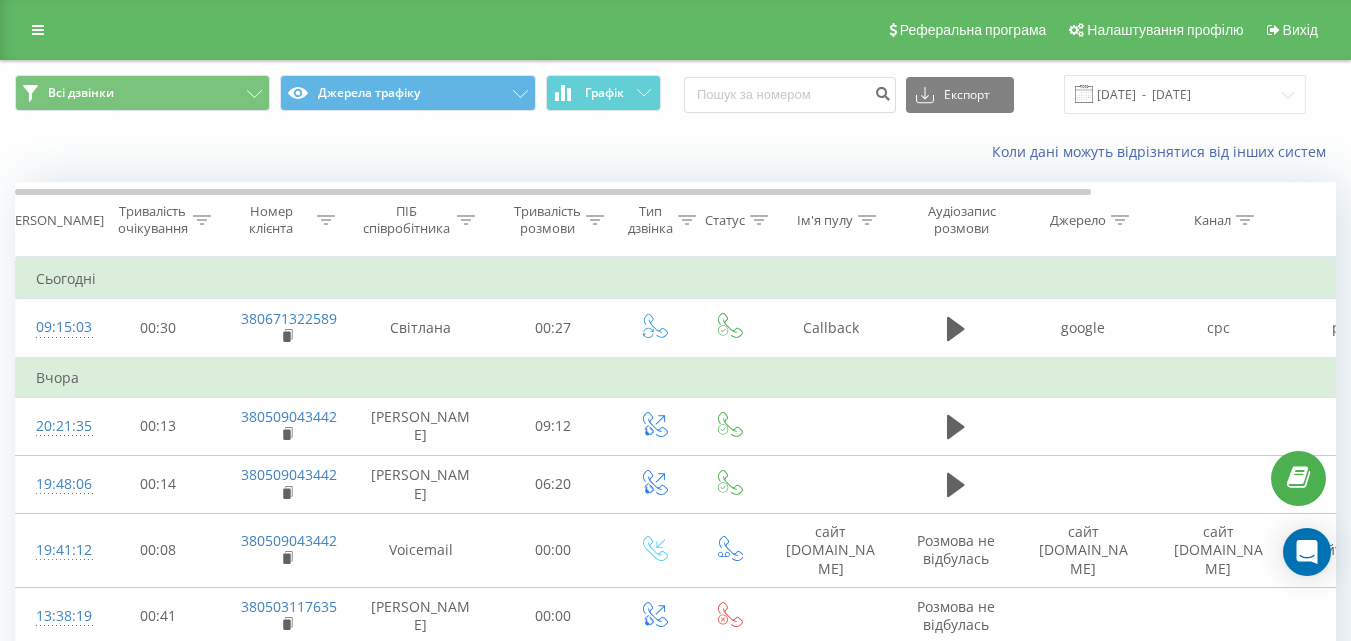 scroll, scrollTop: 100, scrollLeft: 0, axis: vertical 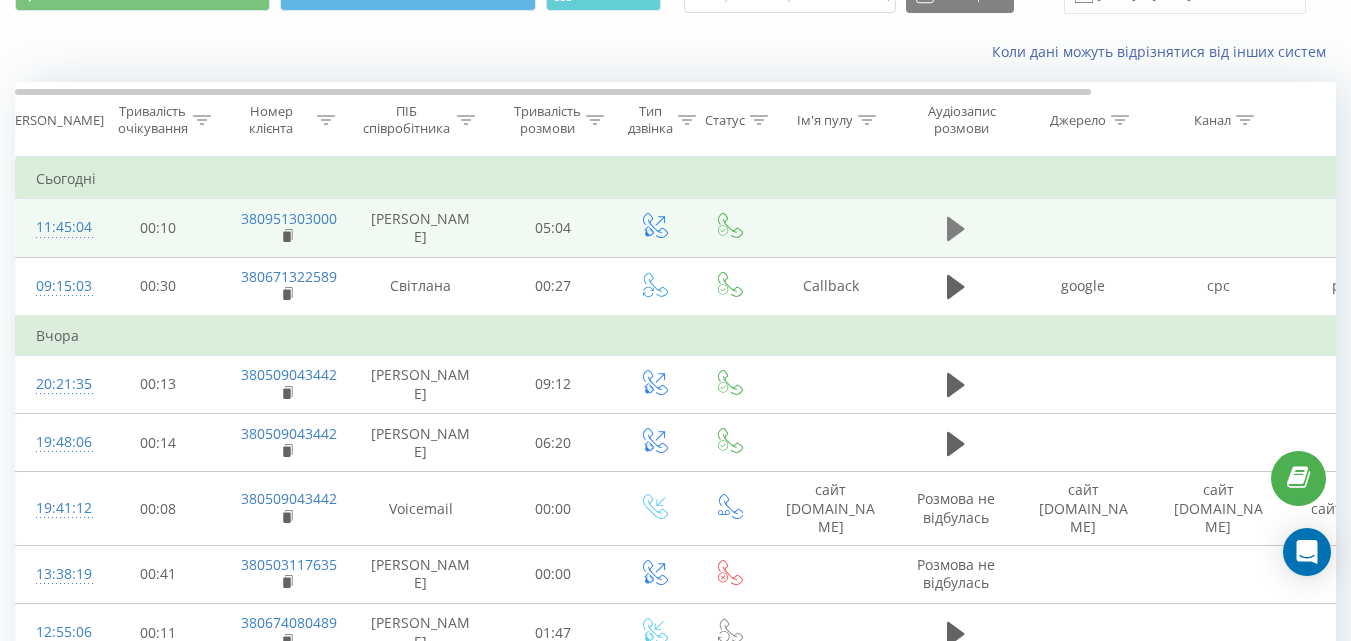 click 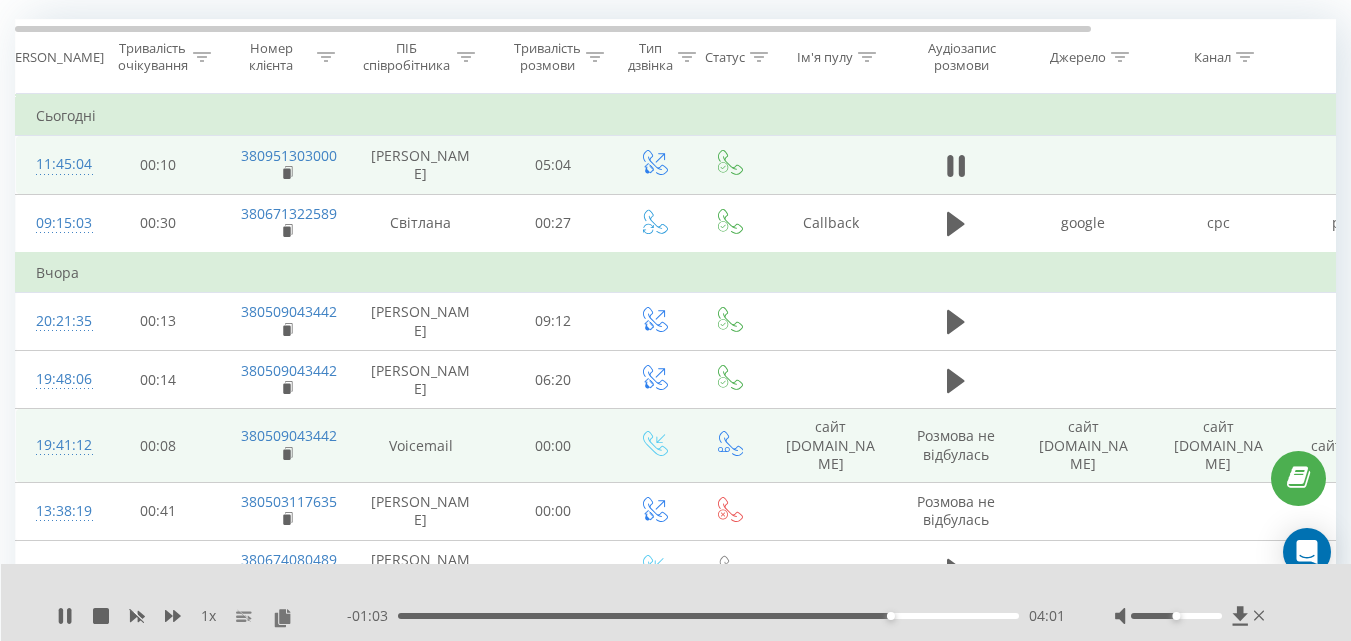 scroll, scrollTop: 0, scrollLeft: 0, axis: both 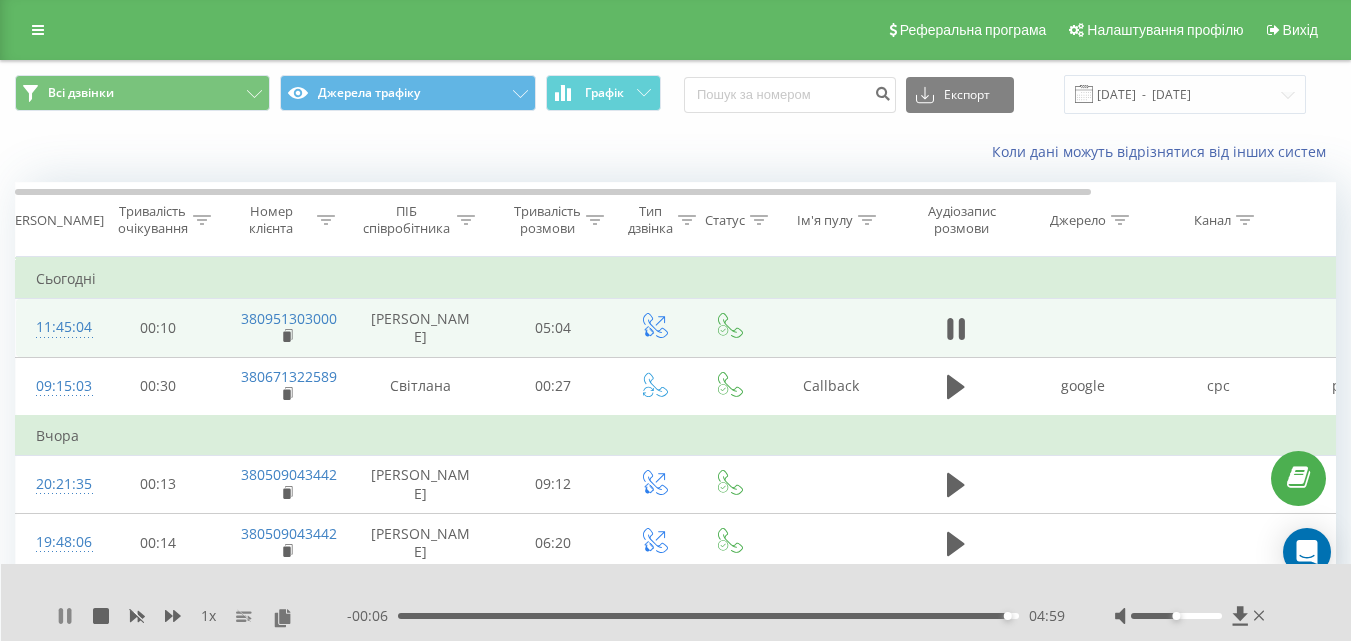 click 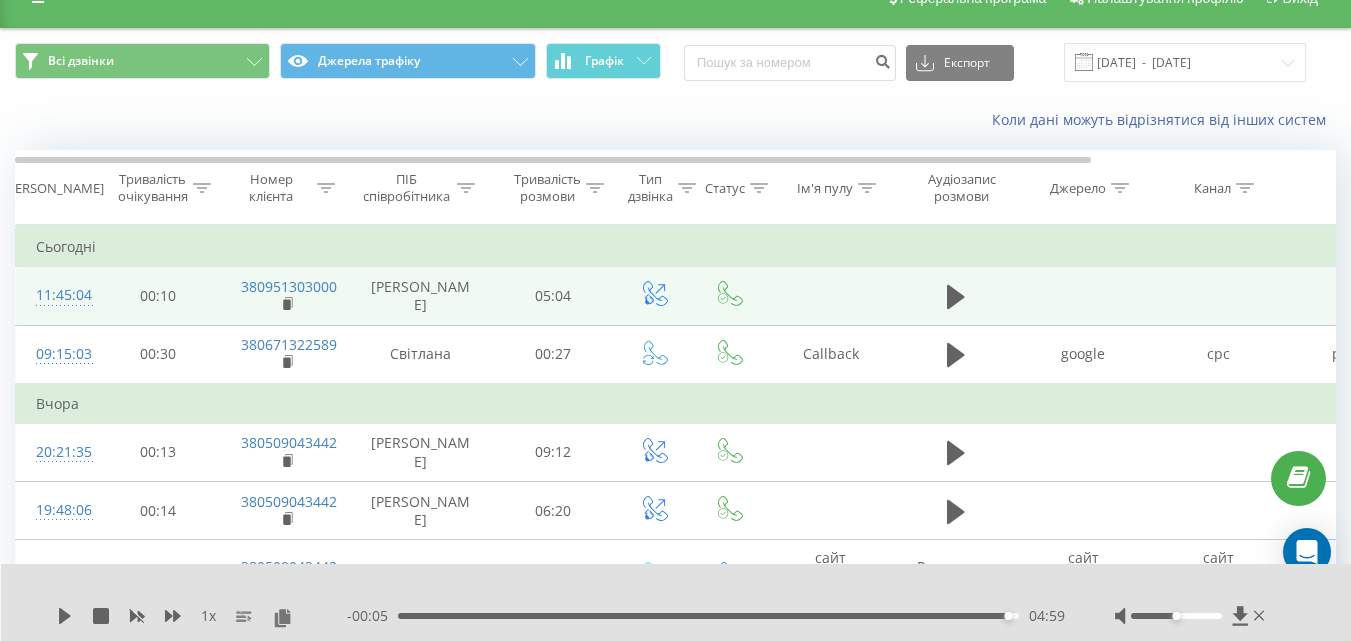 scroll, scrollTop: 0, scrollLeft: 0, axis: both 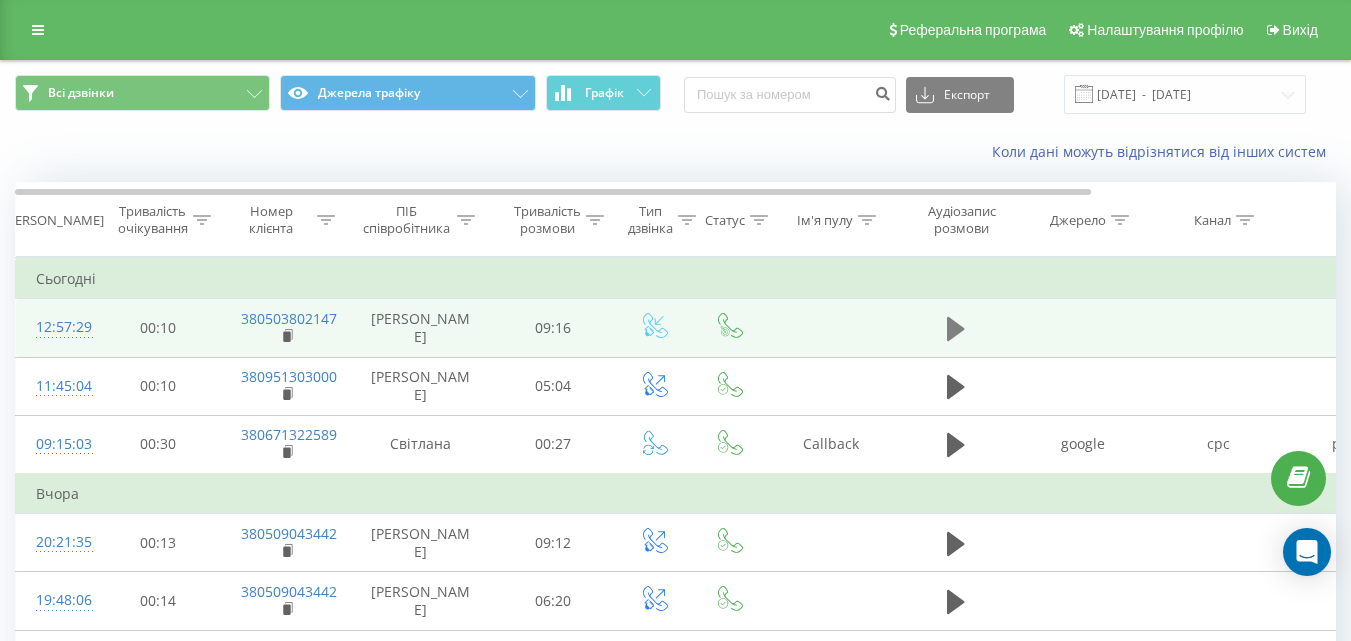 click 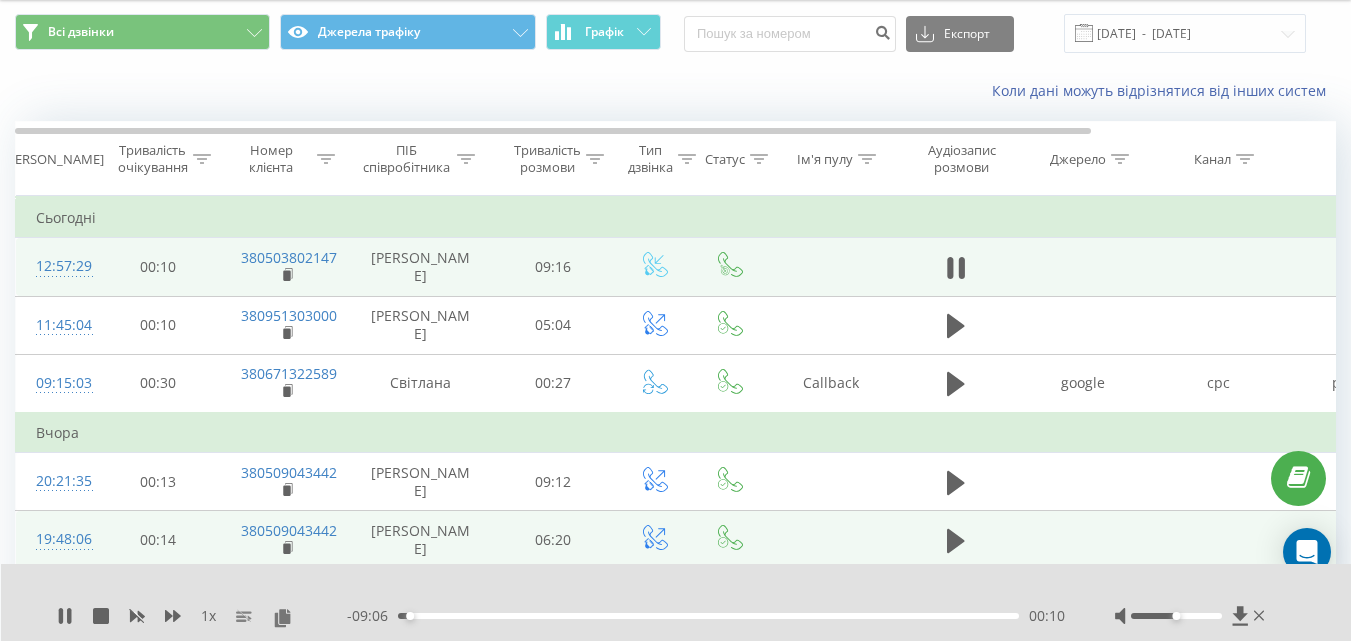 scroll, scrollTop: 0, scrollLeft: 0, axis: both 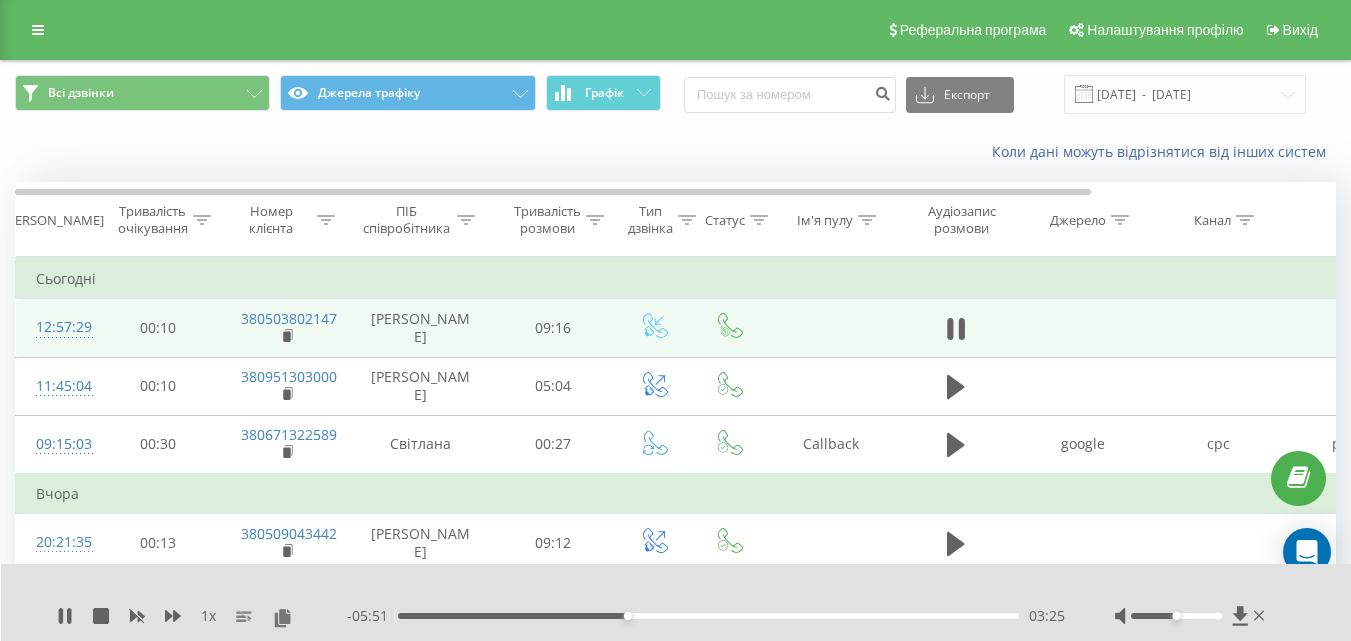 click on "[PERSON_NAME]" at bounding box center (421, 328) 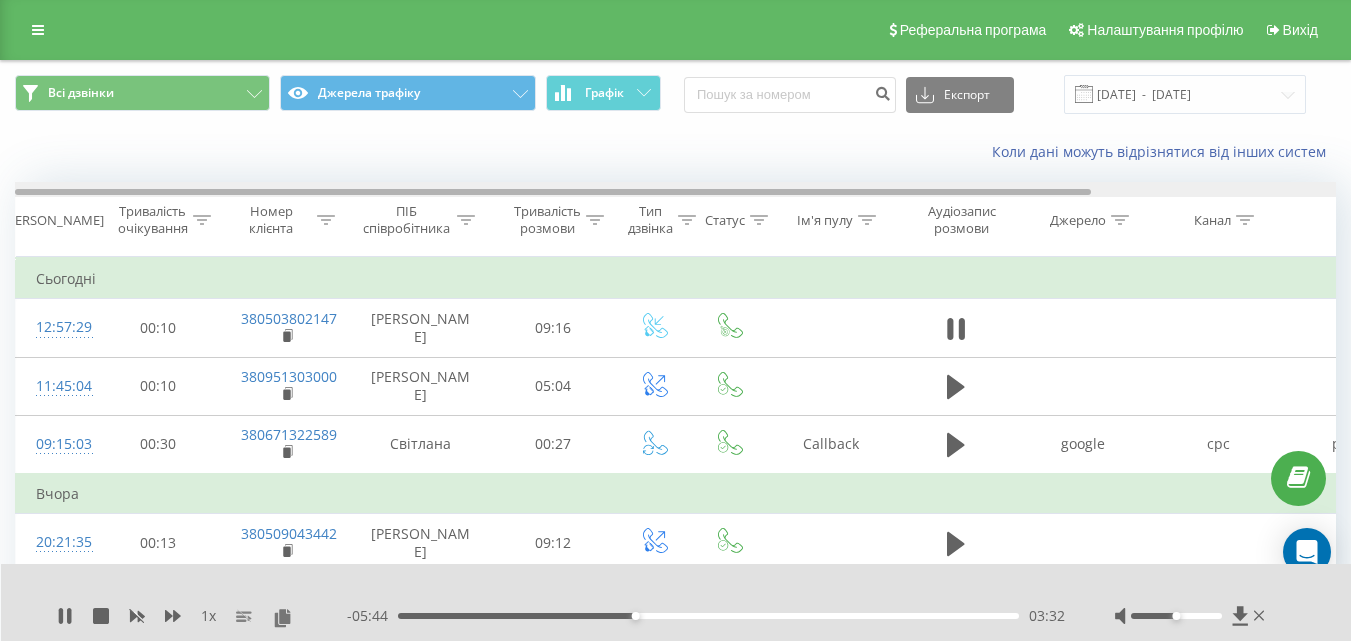 scroll, scrollTop: 0, scrollLeft: 230, axis: horizontal 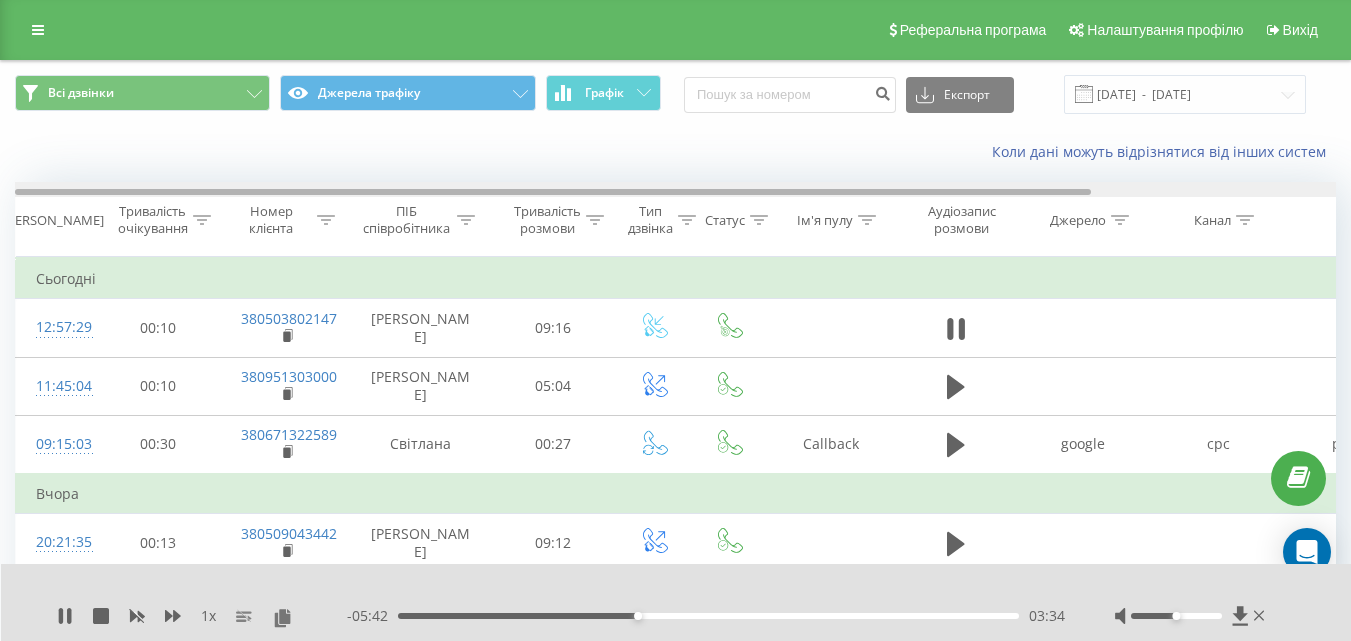 drag, startPoint x: 965, startPoint y: 189, endPoint x: 775, endPoint y: 239, distance: 196.46883 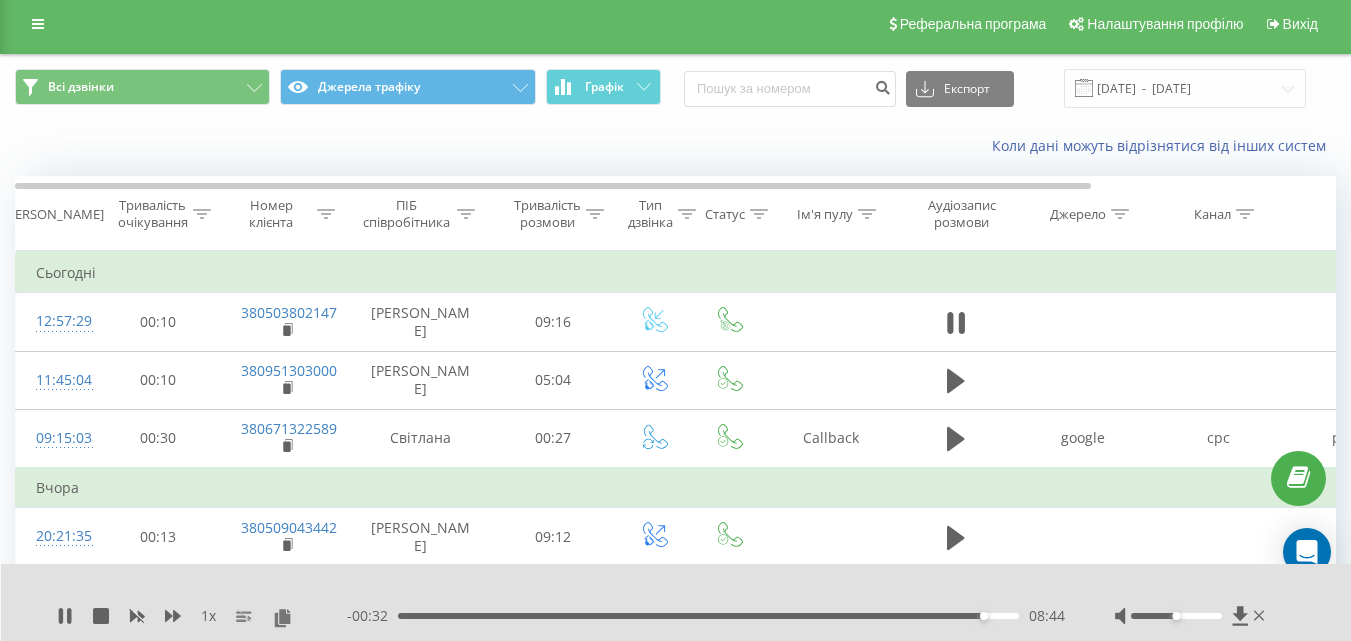 scroll, scrollTop: 0, scrollLeft: 0, axis: both 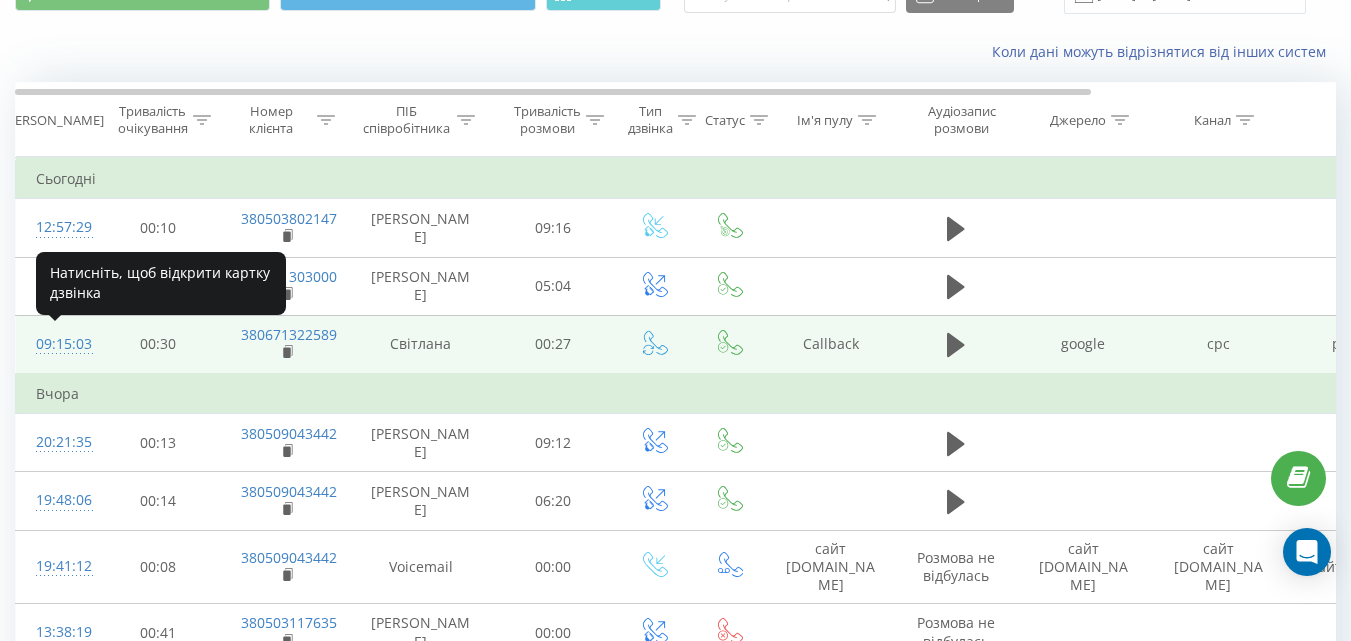 click at bounding box center (56, 353) 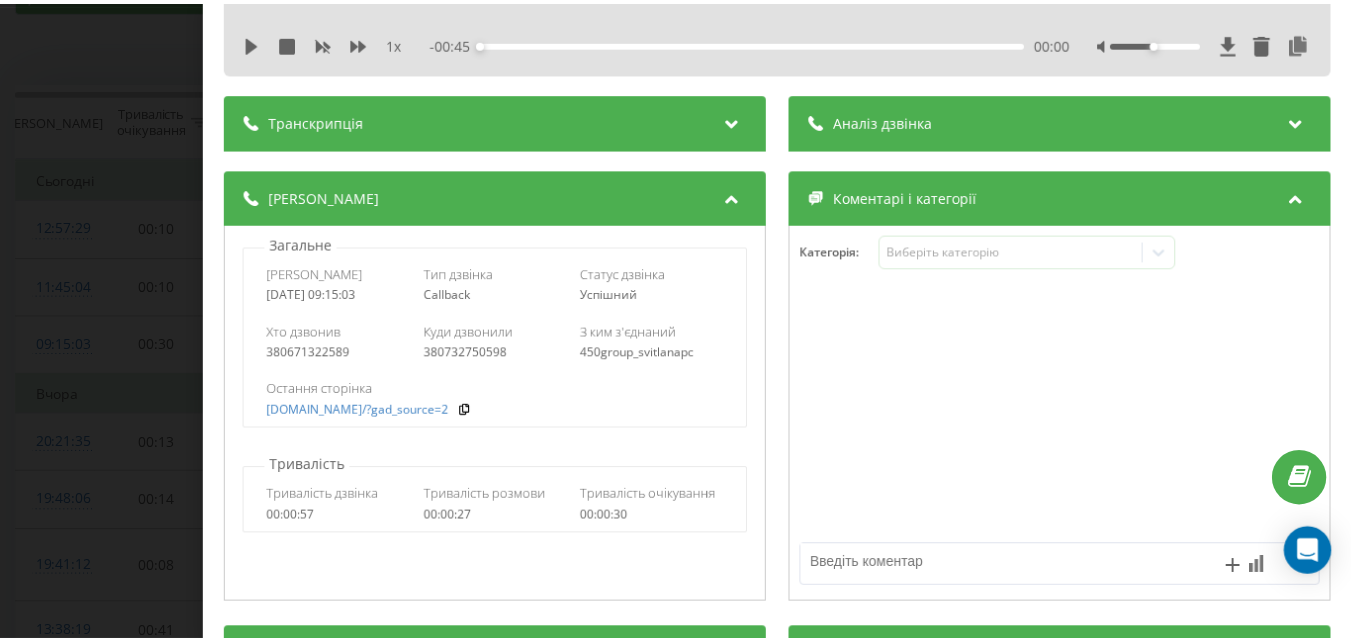 scroll, scrollTop: 100, scrollLeft: 0, axis: vertical 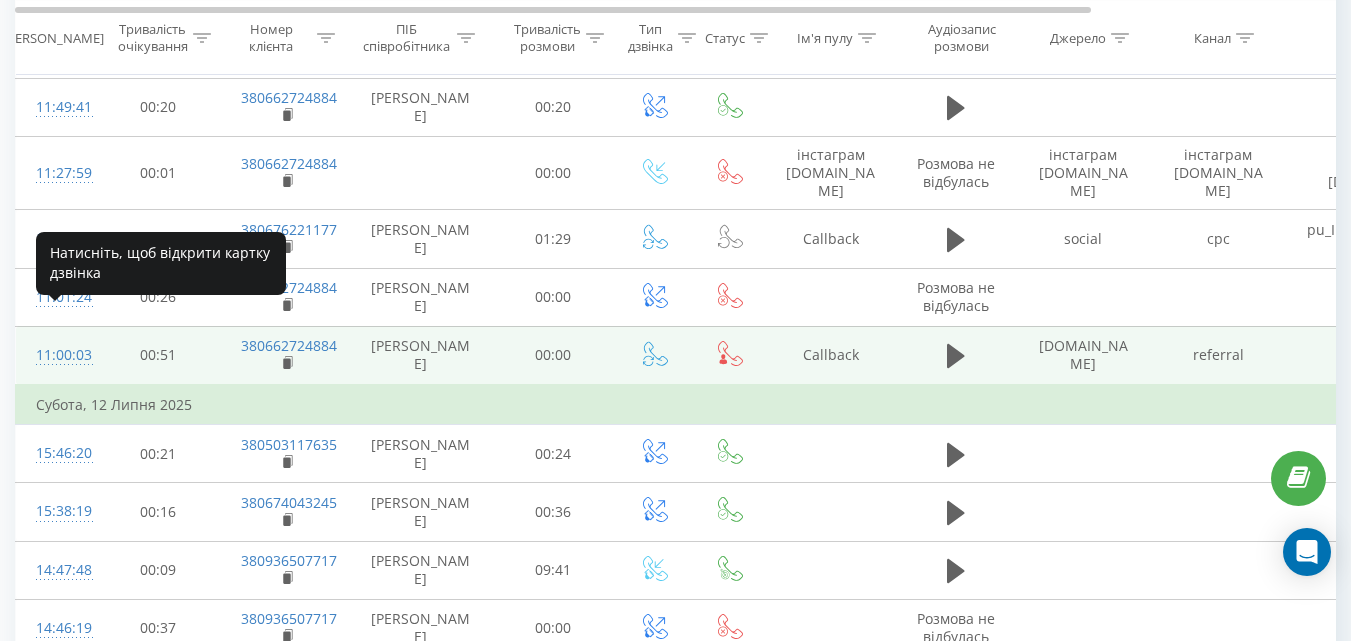 click on "11:00:03" at bounding box center [56, 355] 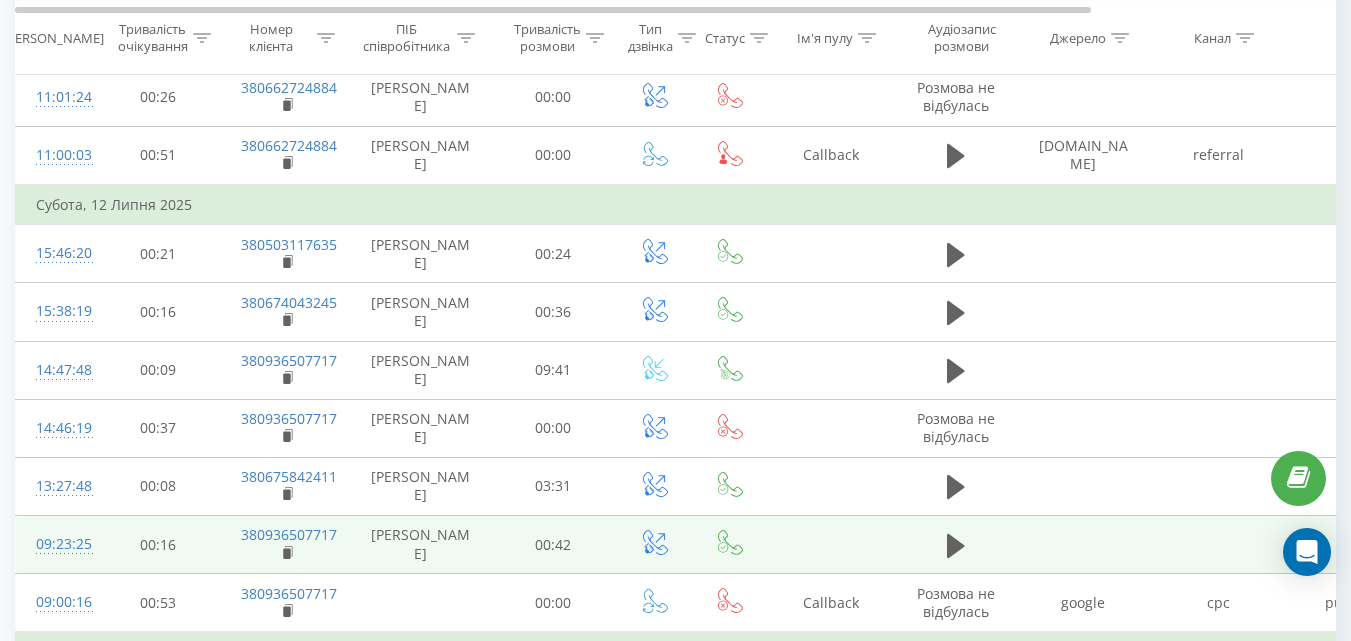 scroll, scrollTop: 1100, scrollLeft: 0, axis: vertical 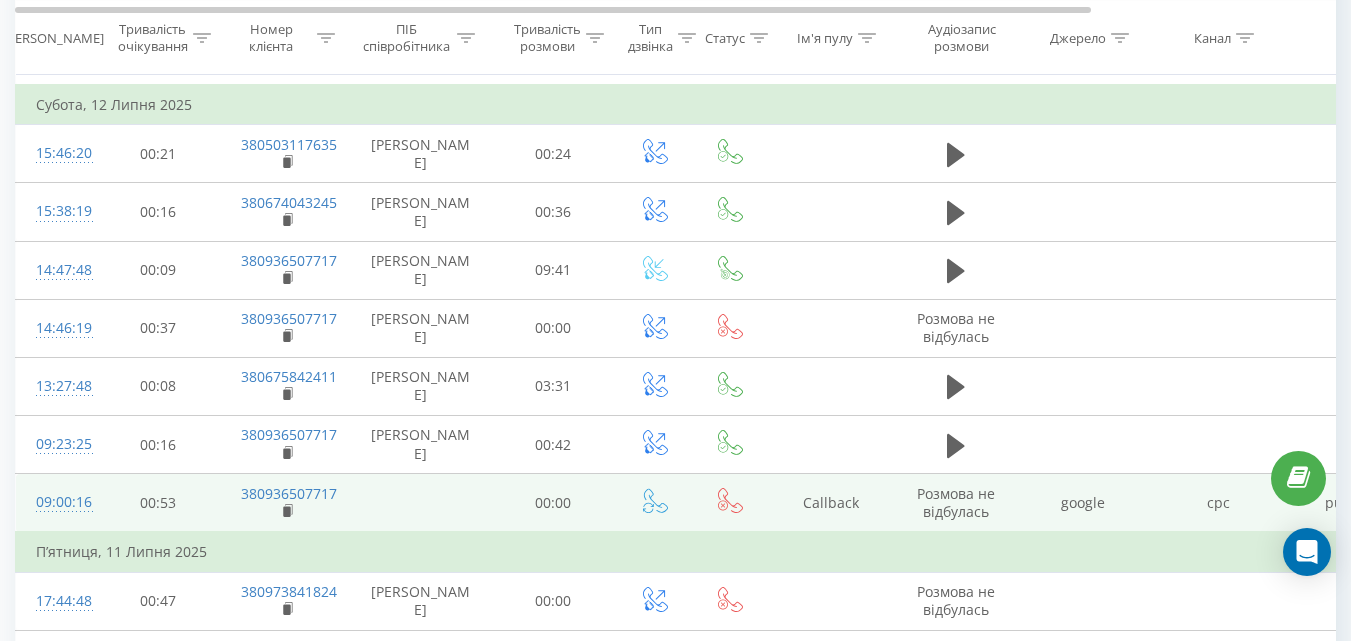 click on "09:00:16" at bounding box center (56, 502) 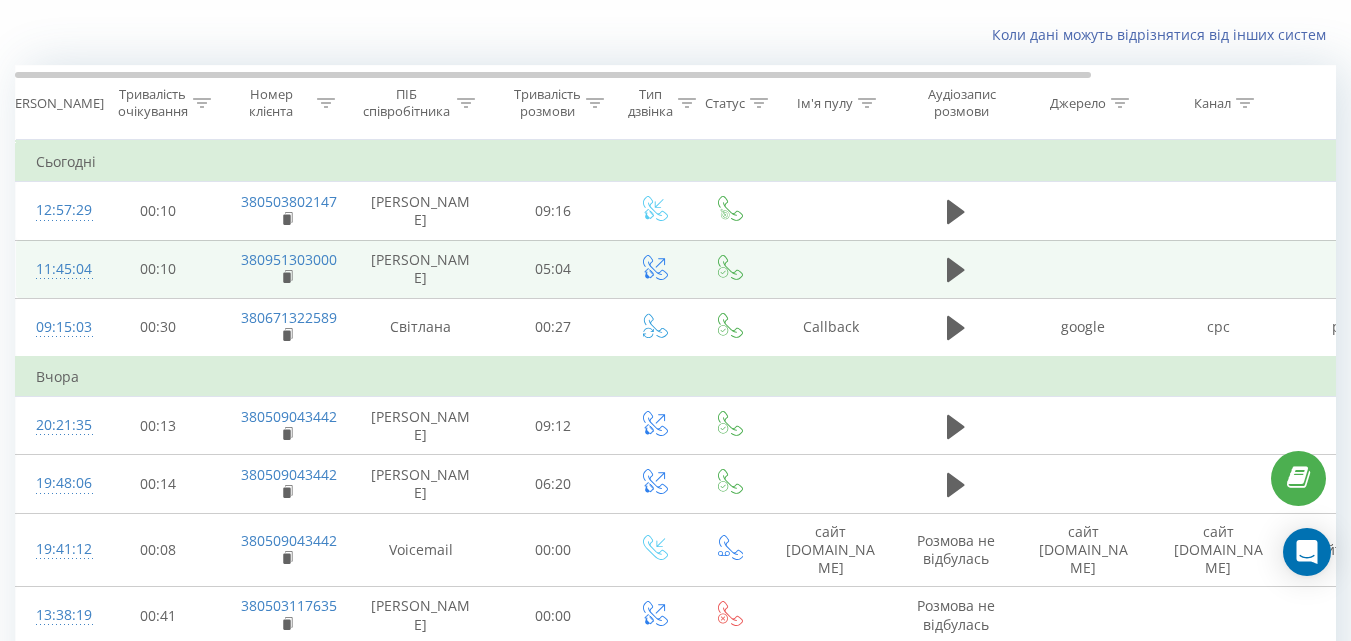 scroll, scrollTop: 0, scrollLeft: 0, axis: both 